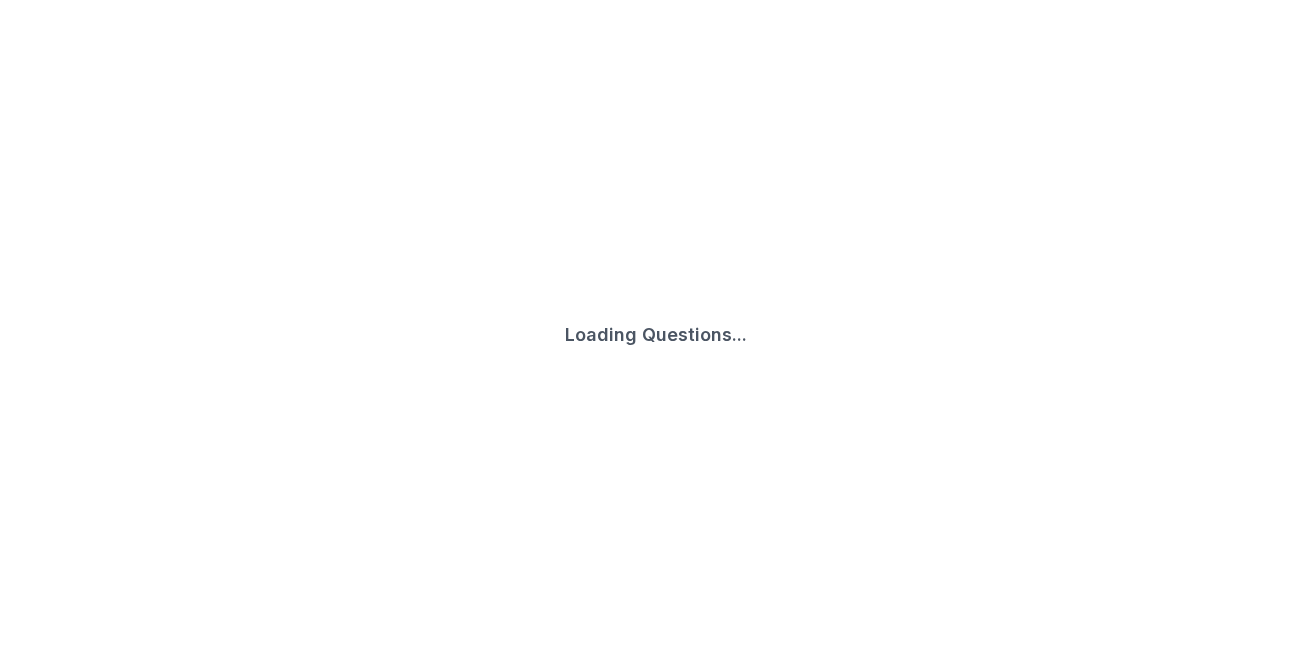 scroll, scrollTop: 0, scrollLeft: 0, axis: both 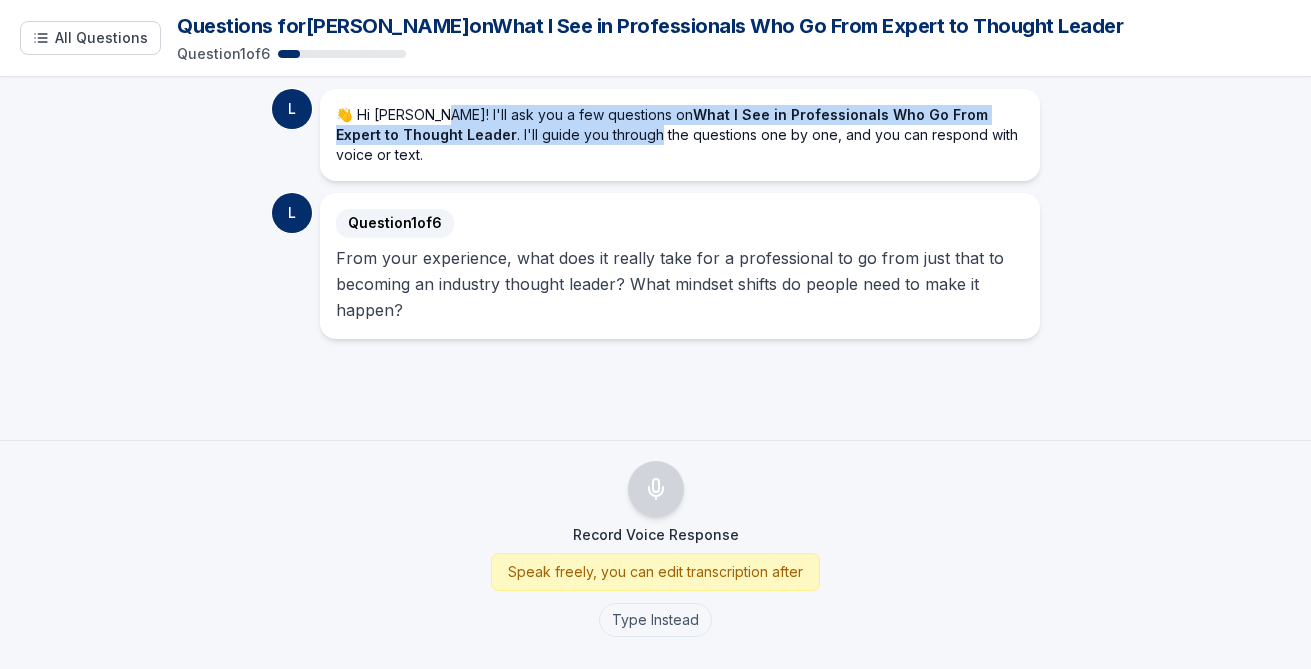 drag, startPoint x: 431, startPoint y: 110, endPoint x: 586, endPoint y: 142, distance: 158.26875 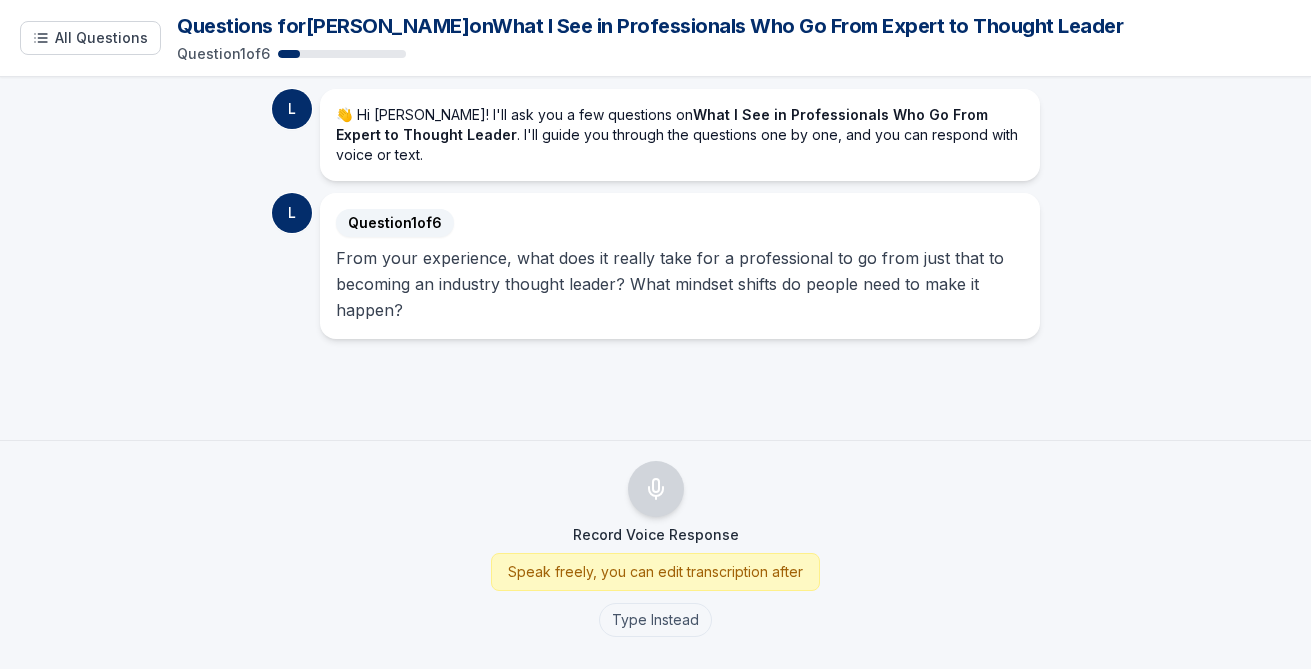click on "👋  Hi [PERSON_NAME]! I'll ask you a few questions on  What I See in Professionals Who Go From Expert to Thought Leader . I'll guide you through the questions one by one, and you can respond with voice or text." at bounding box center [680, 135] 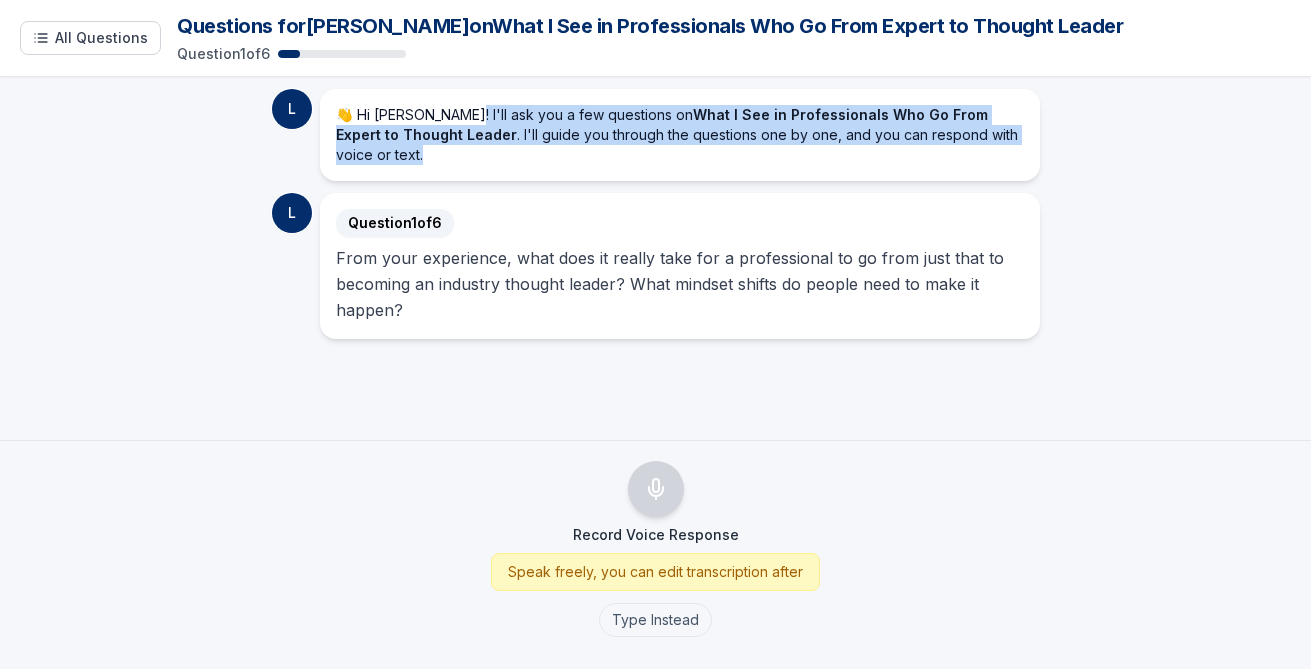 drag, startPoint x: 446, startPoint y: 117, endPoint x: 579, endPoint y: 157, distance: 138.88484 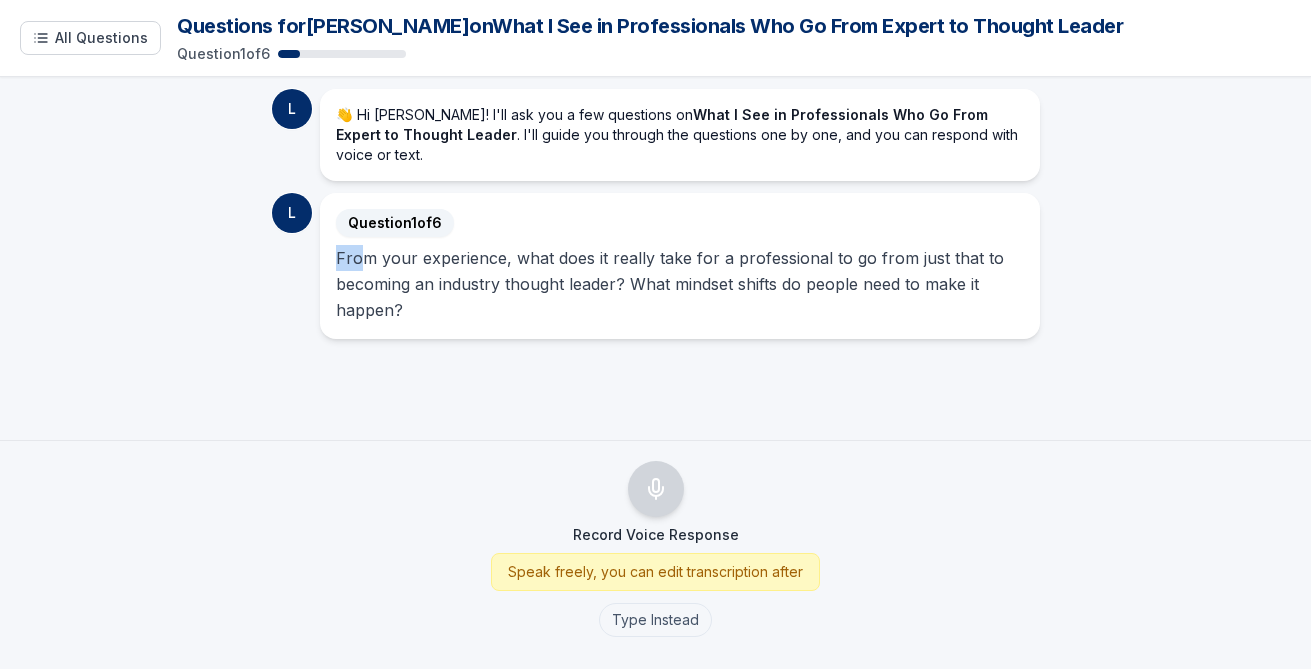 drag, startPoint x: 332, startPoint y: 254, endPoint x: 360, endPoint y: 256, distance: 28.071337 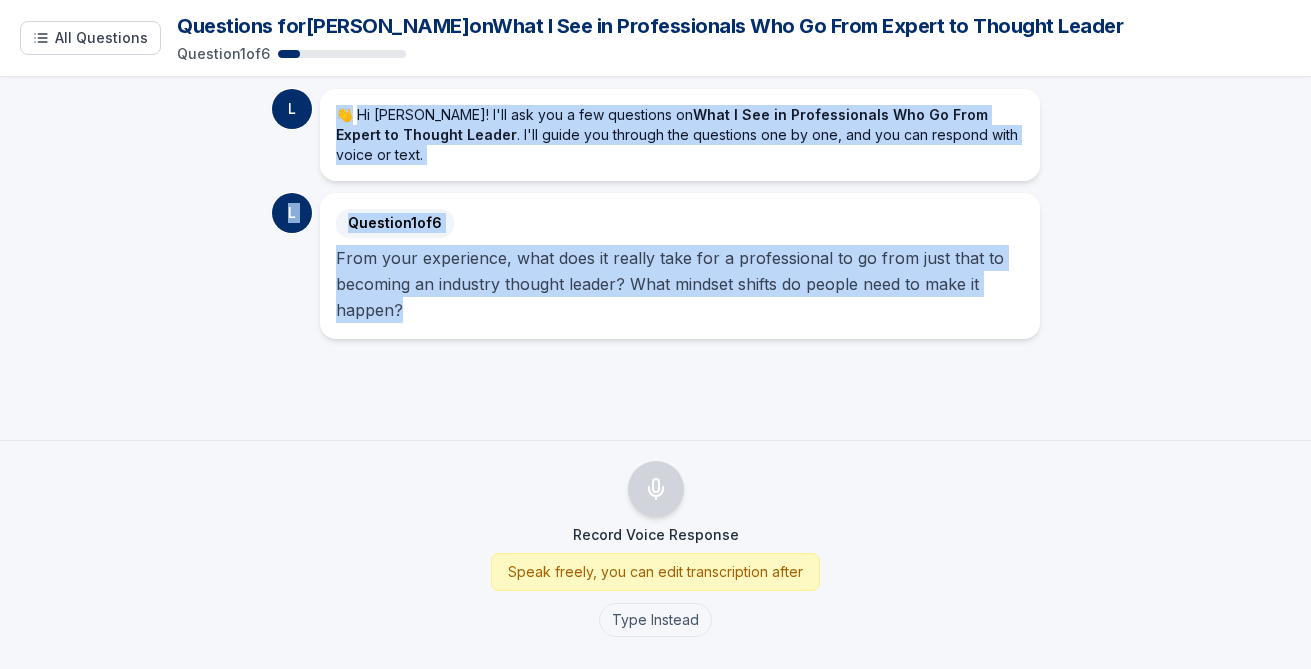 drag, startPoint x: 336, startPoint y: 117, endPoint x: 453, endPoint y: 303, distance: 219.73848 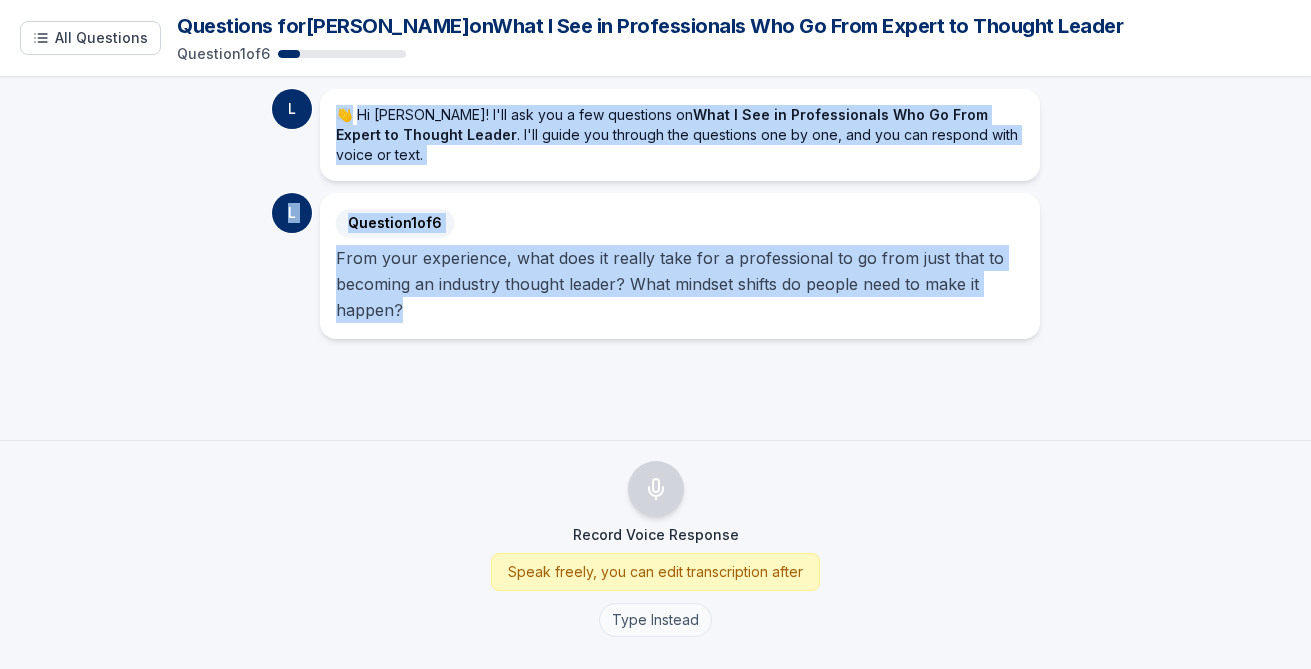 click on "Type Instead" at bounding box center [655, 620] 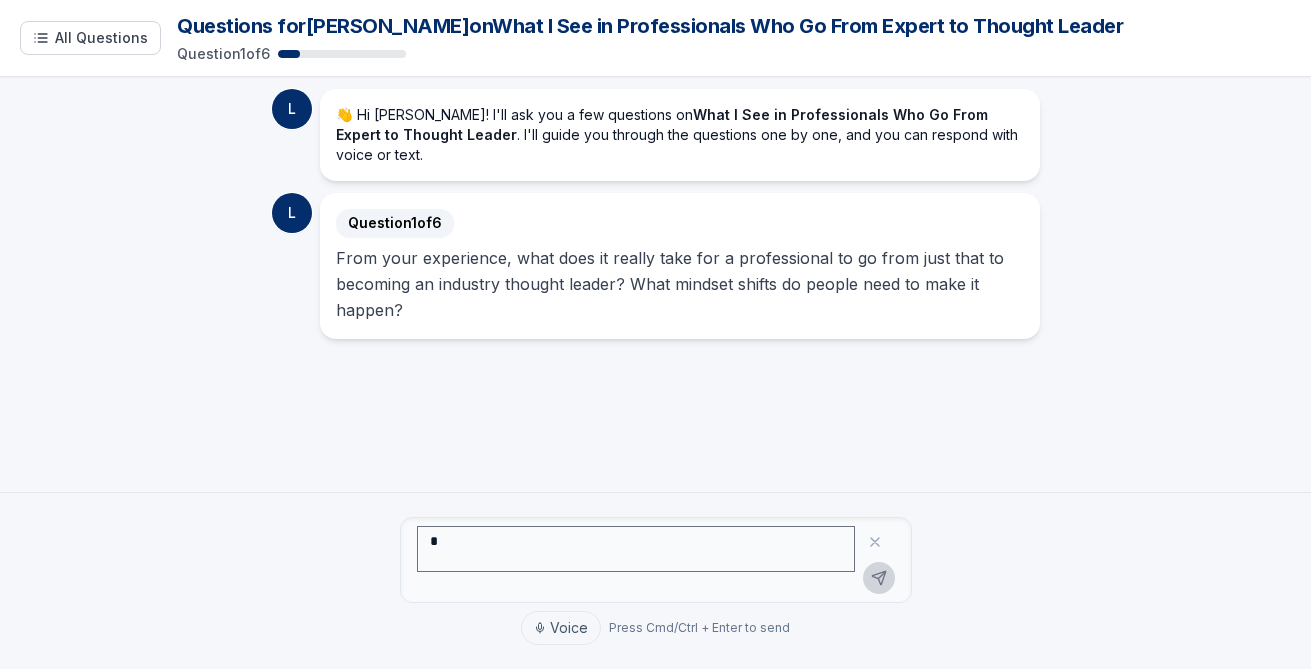click at bounding box center (636, 549) 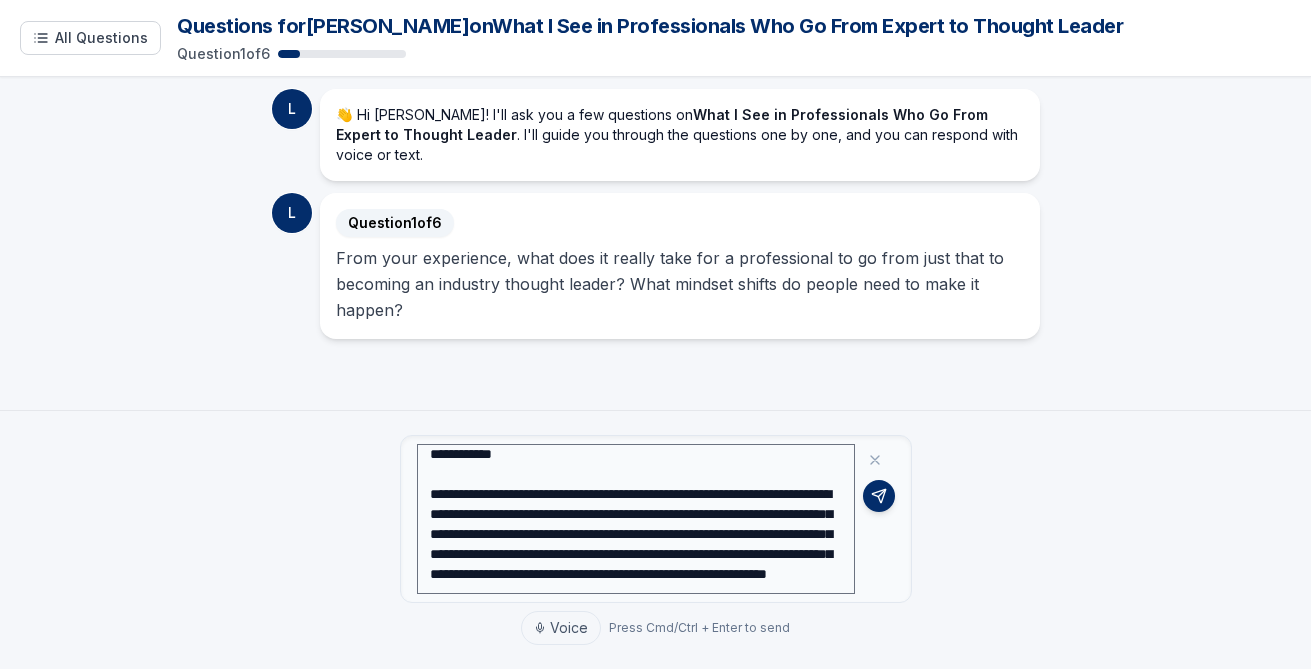 scroll, scrollTop: 74, scrollLeft: 0, axis: vertical 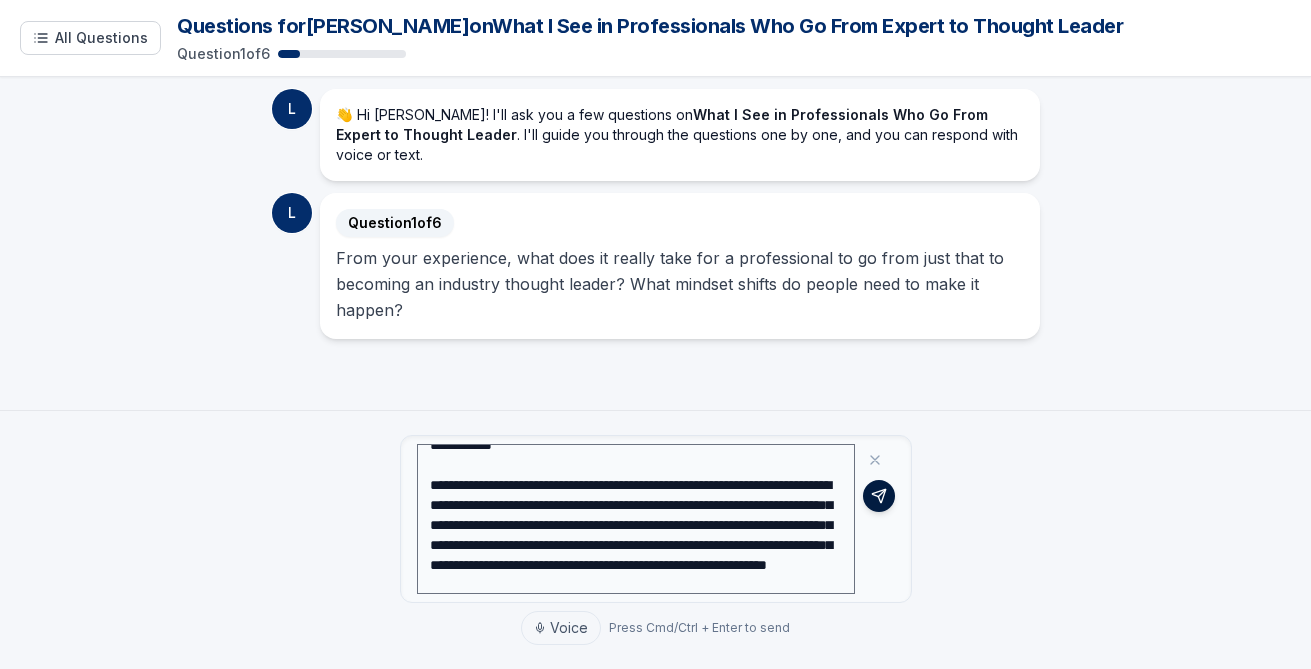 type on "**********" 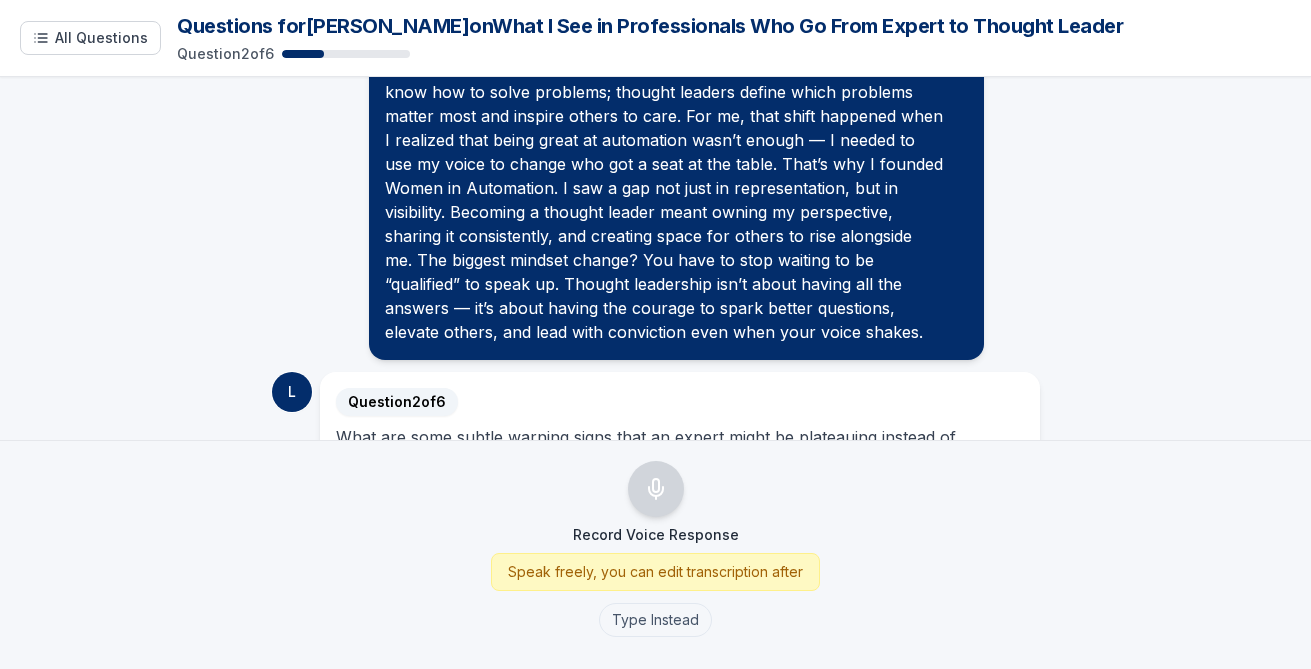 scroll, scrollTop: 479, scrollLeft: 0, axis: vertical 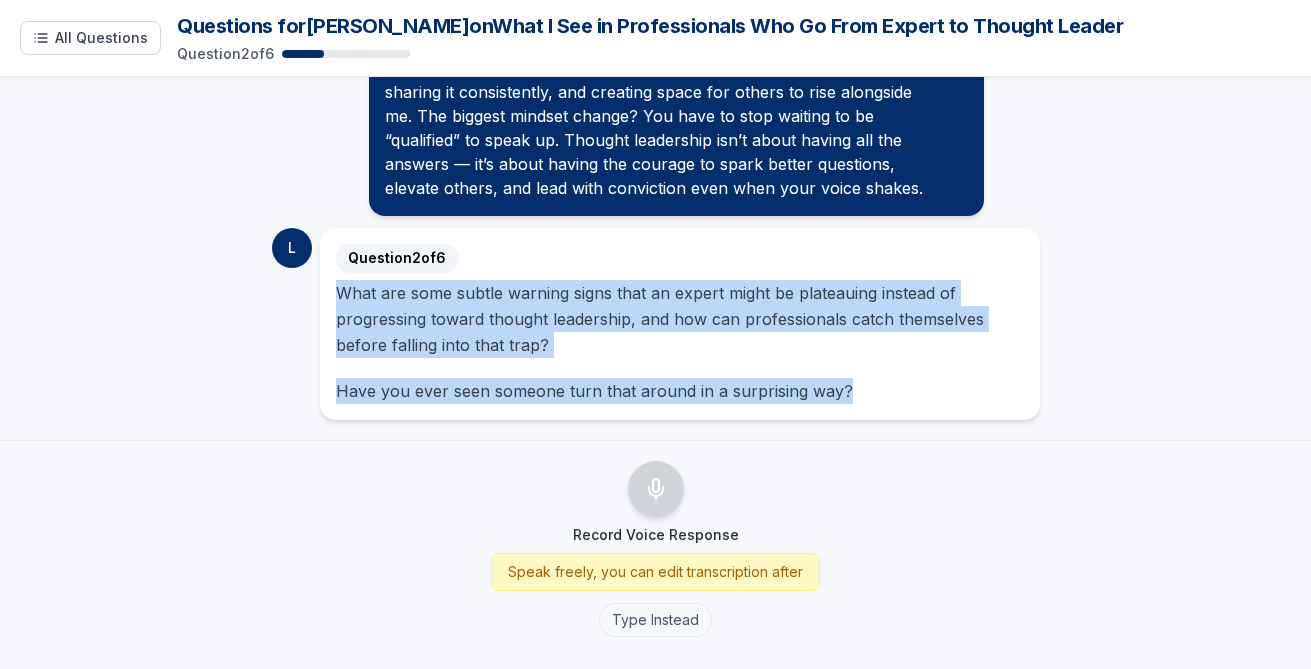 drag, startPoint x: 330, startPoint y: 289, endPoint x: 957, endPoint y: 408, distance: 638.19275 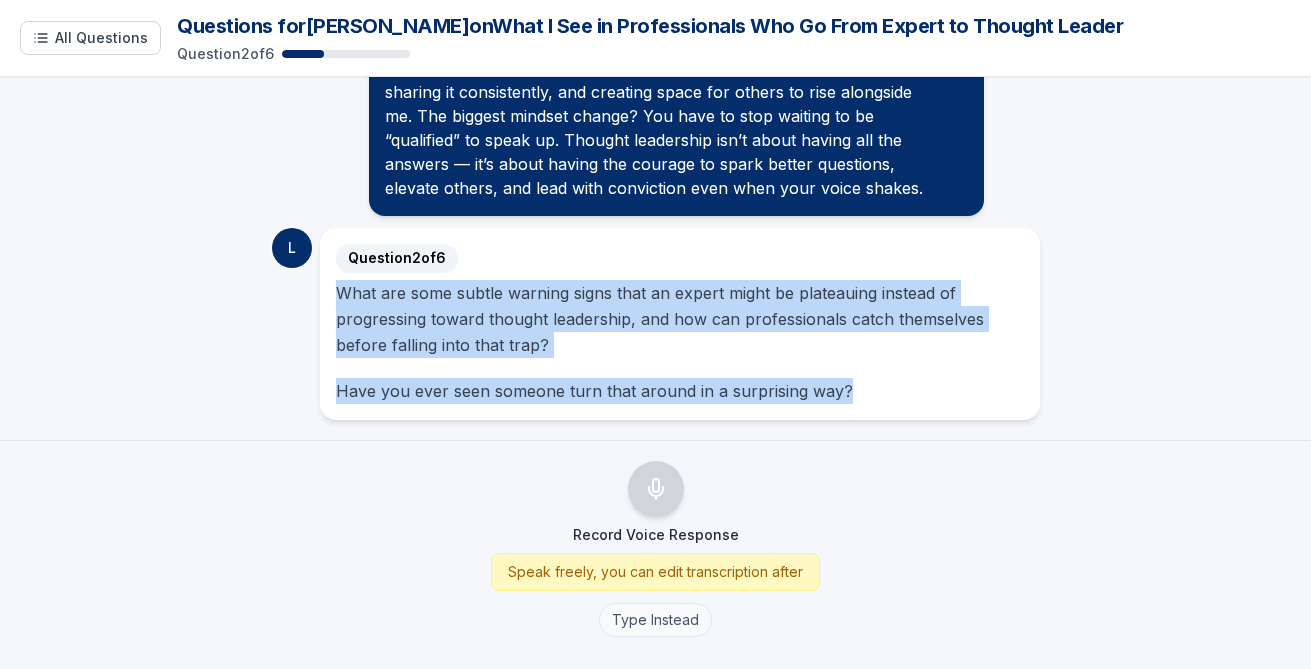 click on "Type Instead" at bounding box center (655, 620) 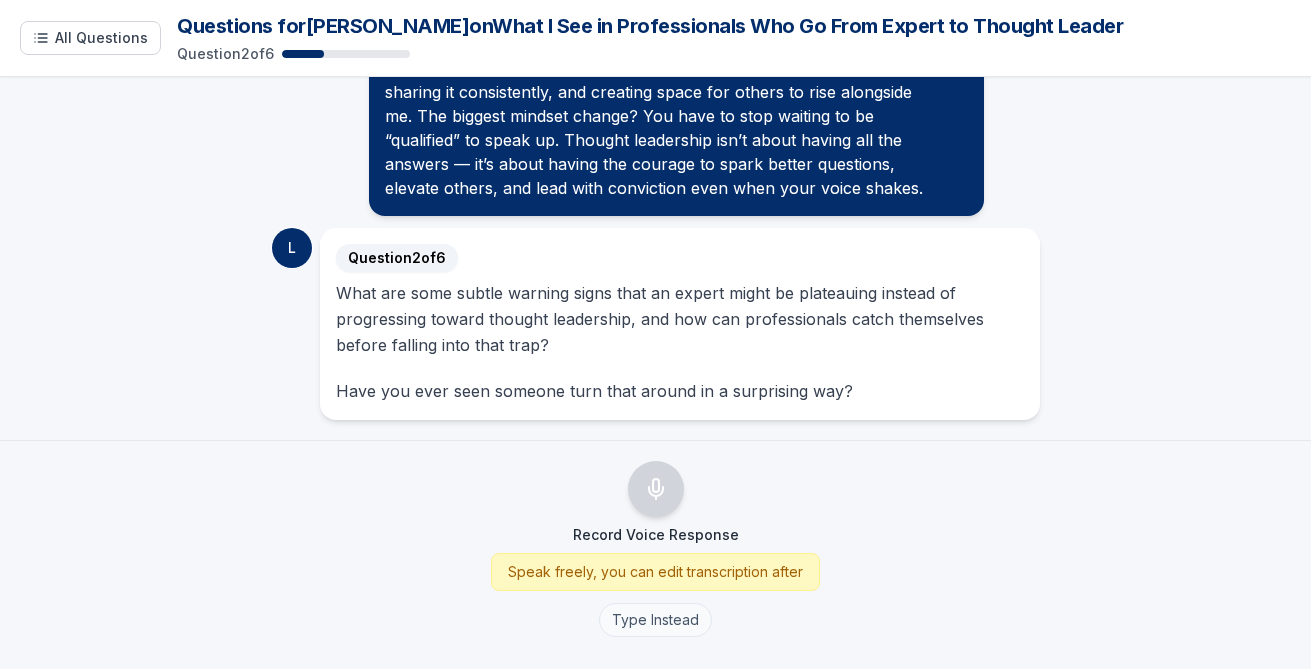 scroll, scrollTop: 427, scrollLeft: 0, axis: vertical 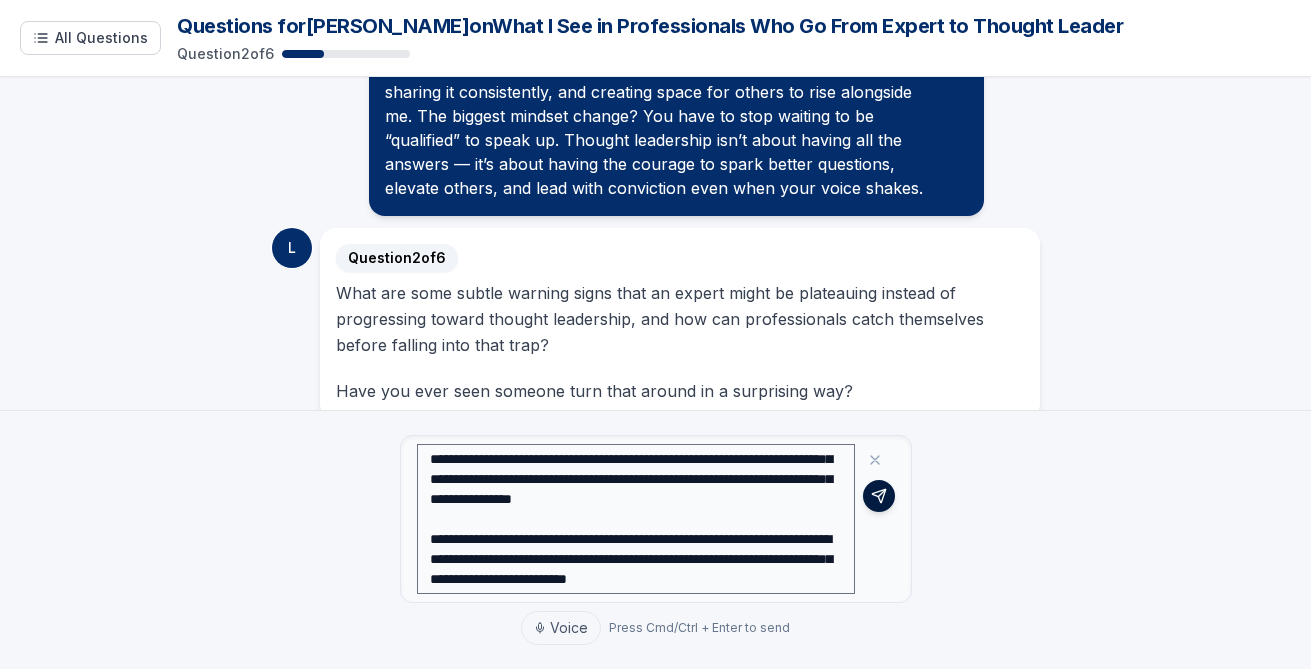 type on "**********" 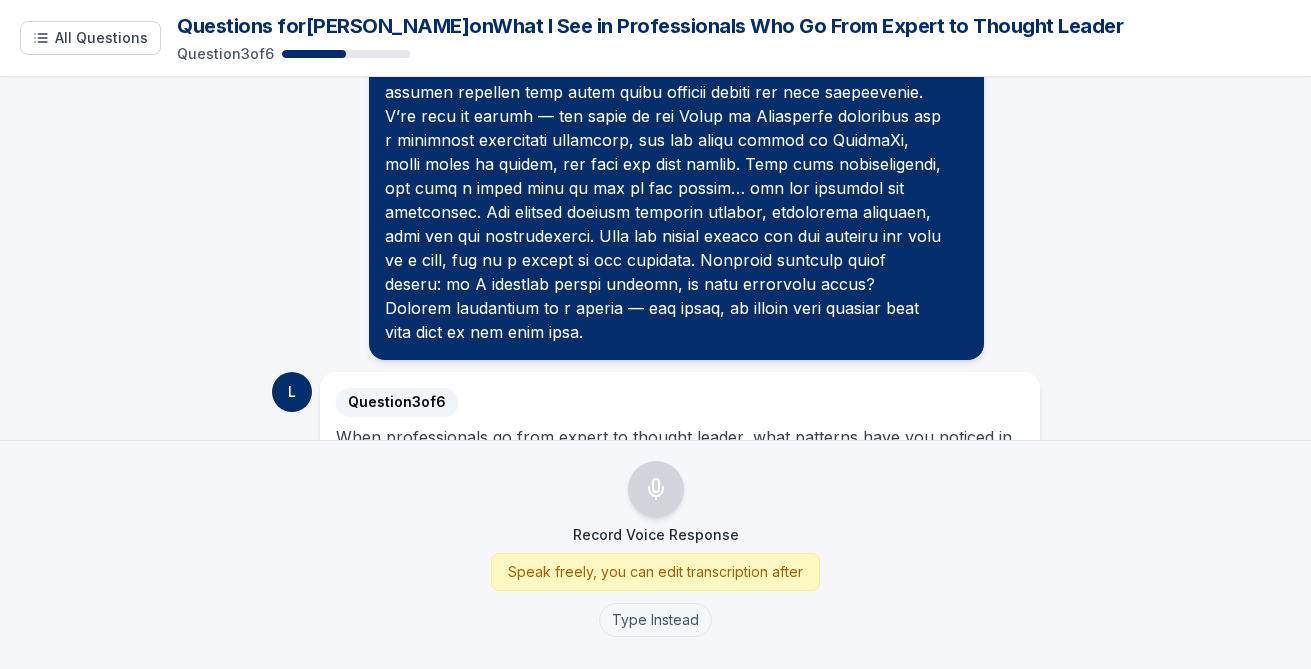 scroll, scrollTop: 1157, scrollLeft: 0, axis: vertical 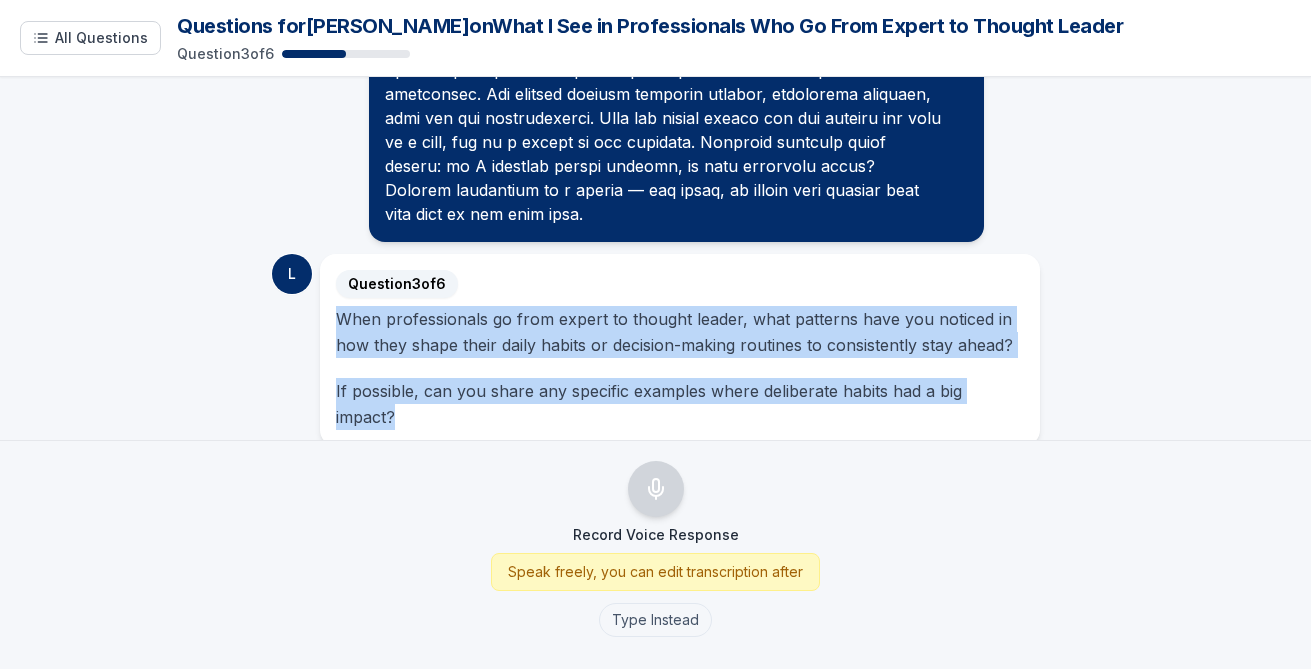 drag, startPoint x: 342, startPoint y: 313, endPoint x: 1017, endPoint y: 413, distance: 682.3672 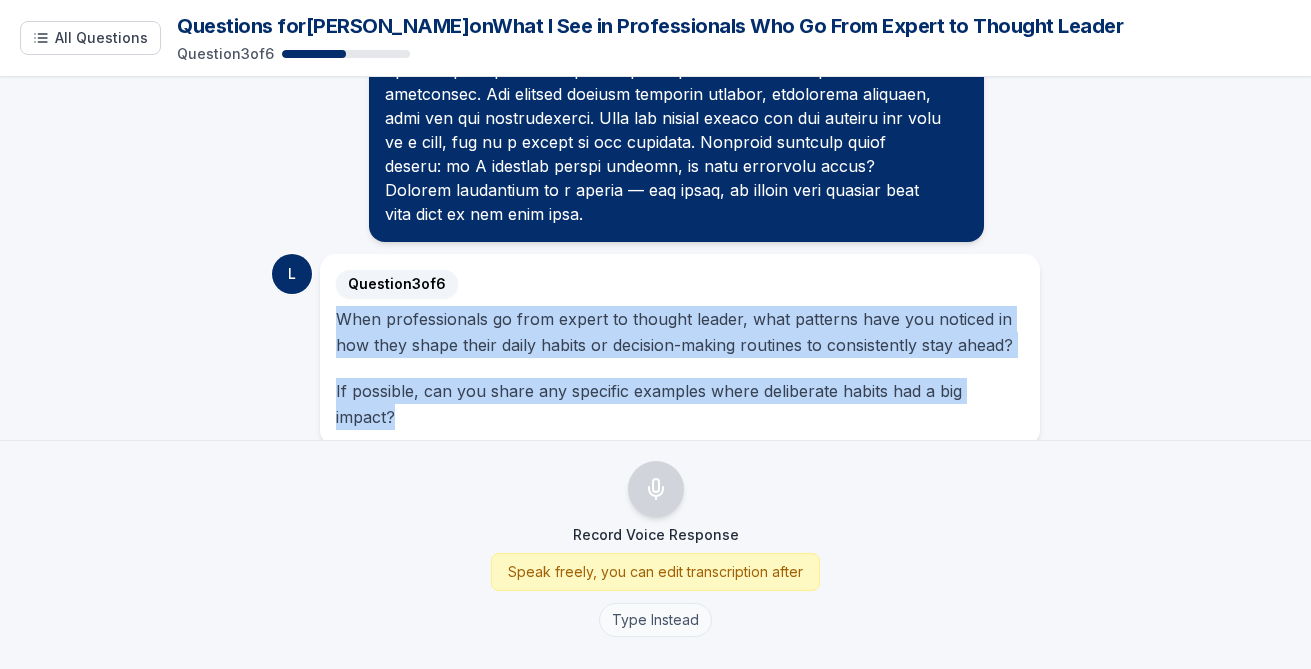 click on "Type Instead" at bounding box center (655, 620) 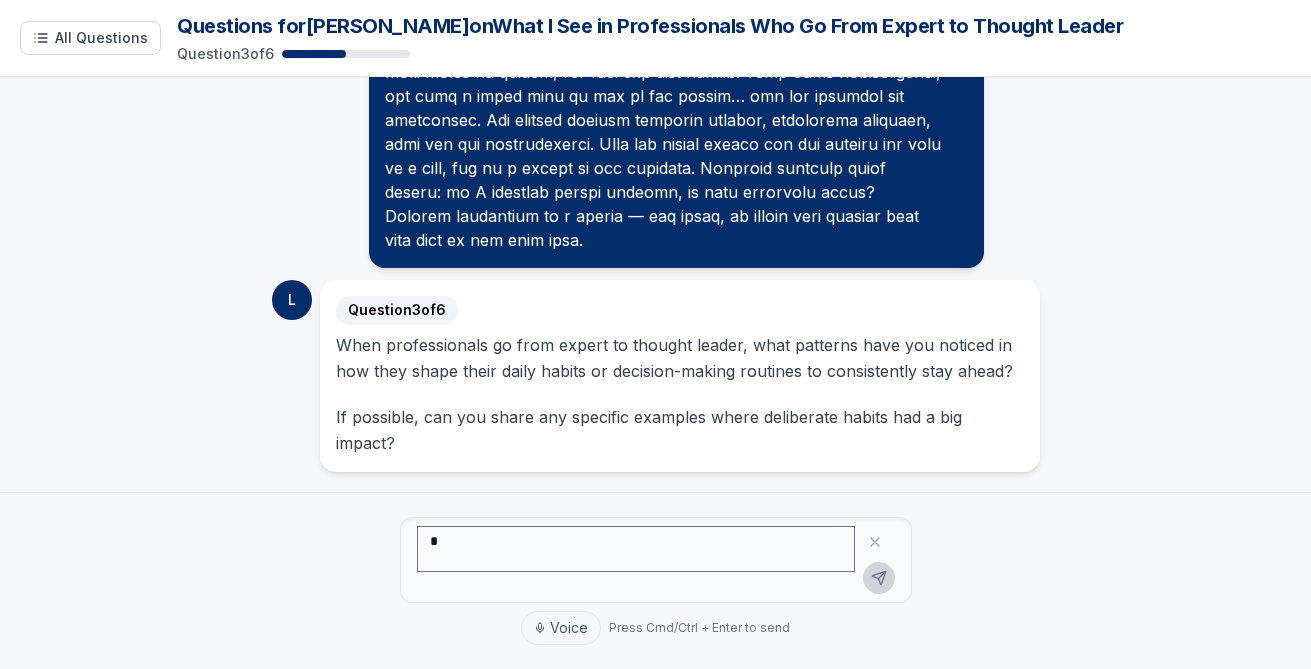 scroll, scrollTop: 1105, scrollLeft: 0, axis: vertical 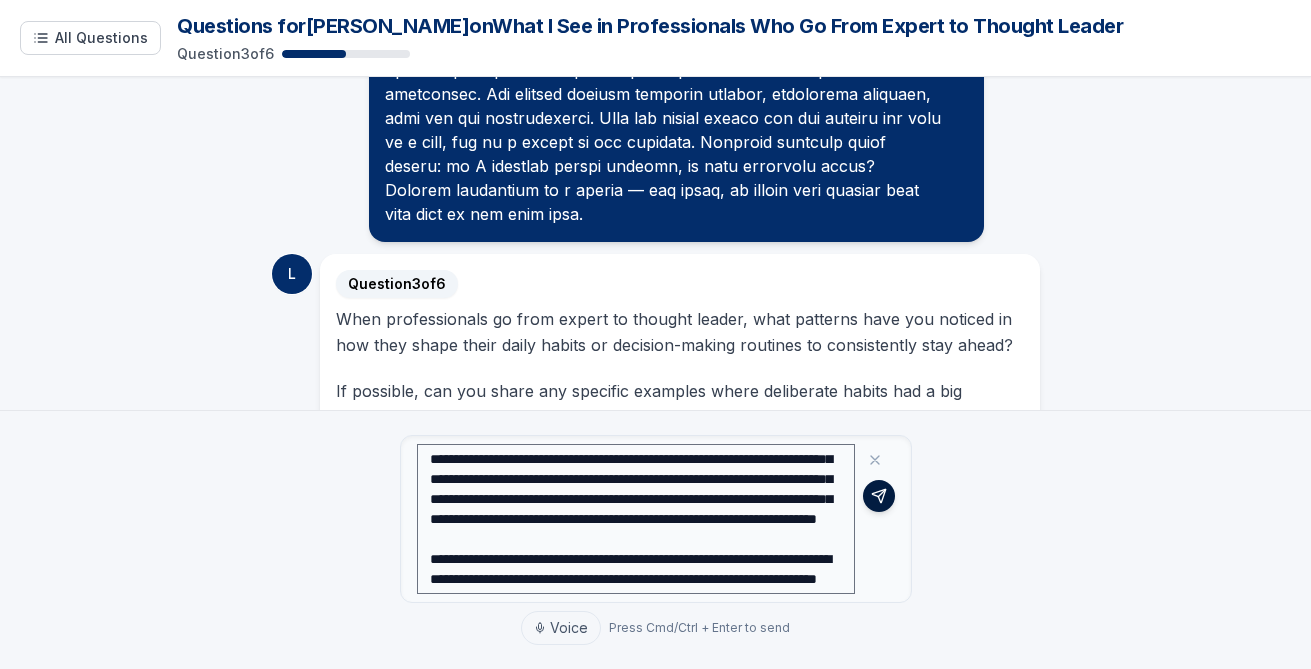 type on "**********" 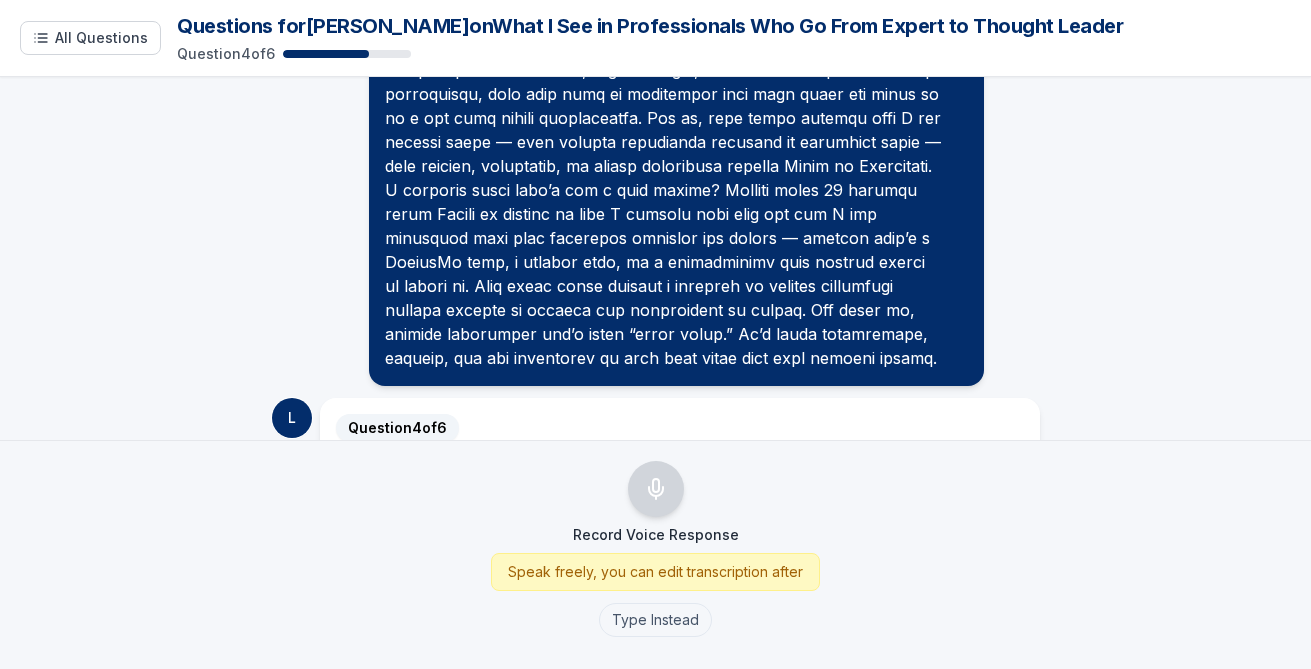 scroll, scrollTop: 1815, scrollLeft: 0, axis: vertical 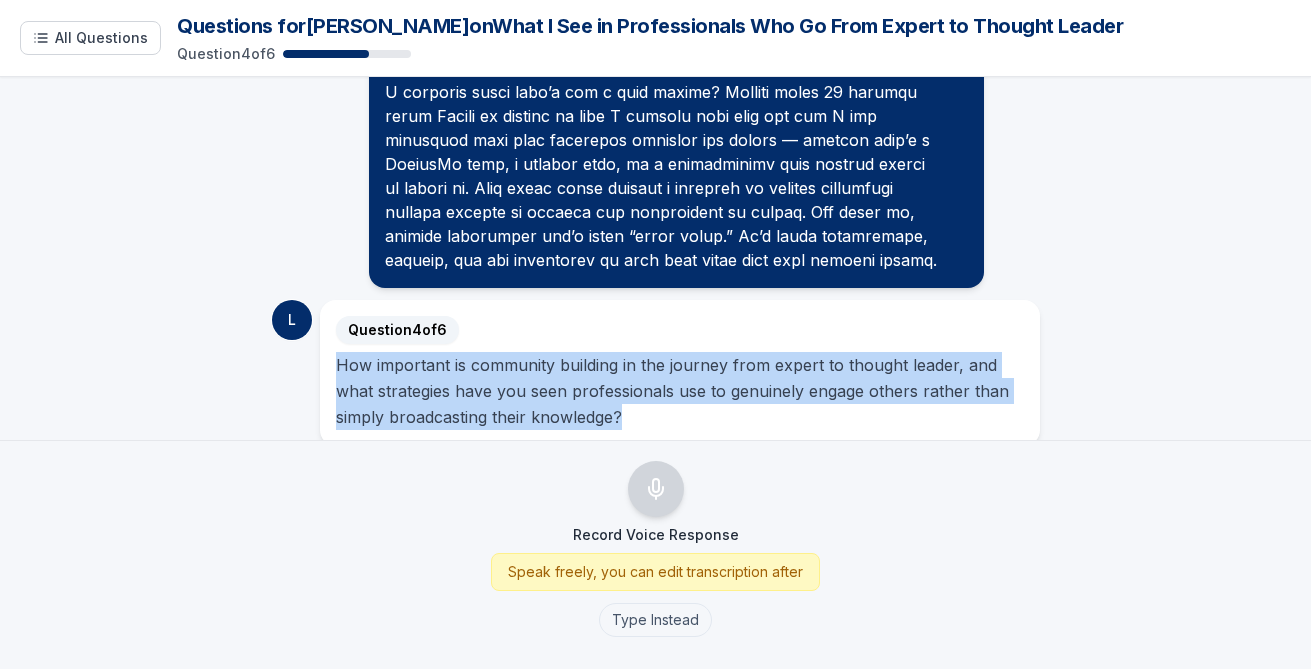 drag, startPoint x: 339, startPoint y: 337, endPoint x: 657, endPoint y: 393, distance: 322.89316 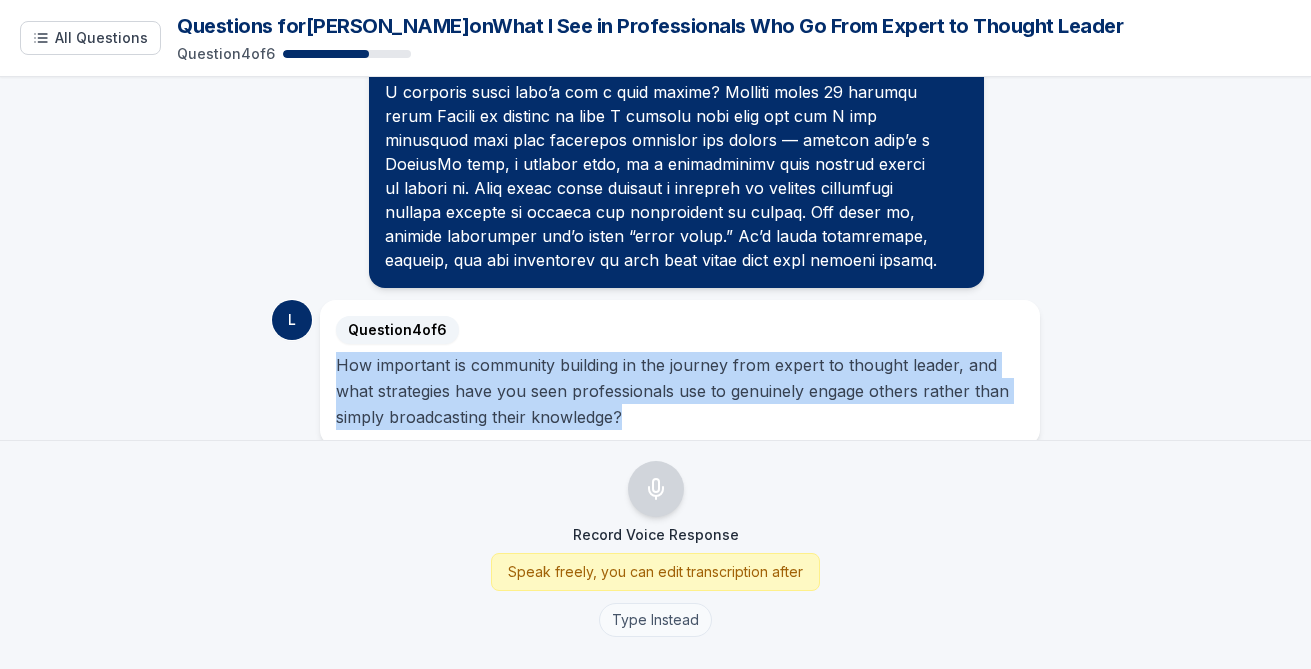 click on "Type Instead" at bounding box center [655, 620] 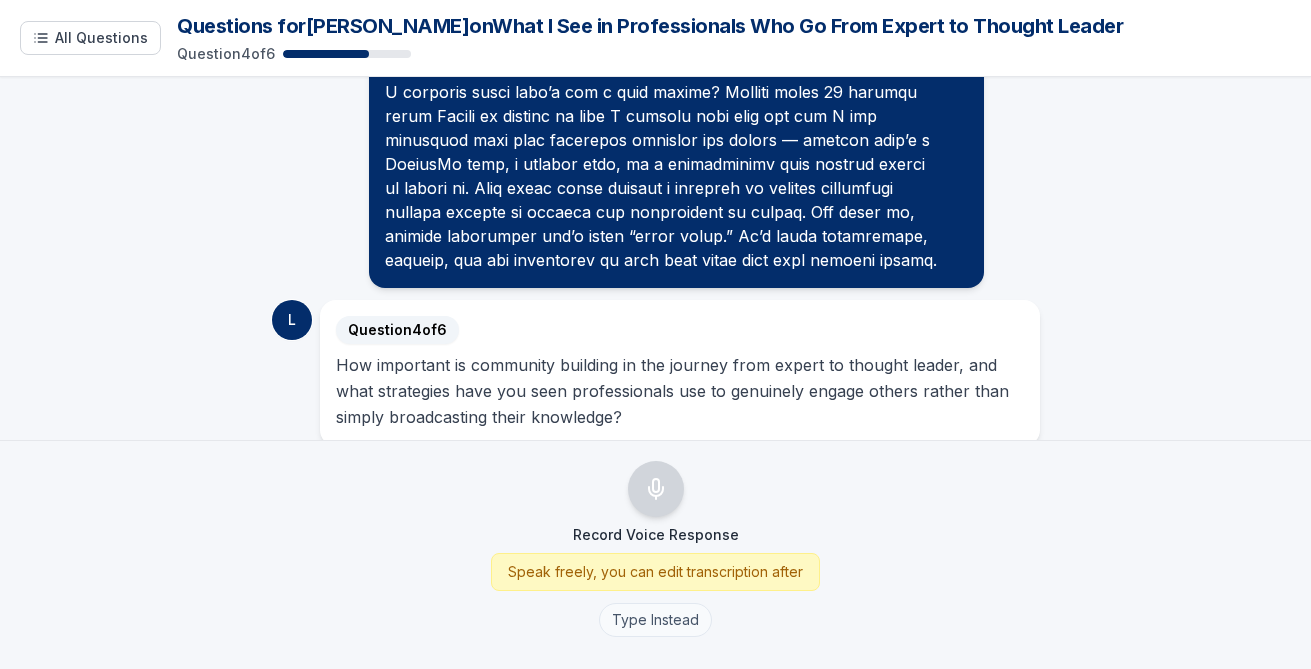 scroll, scrollTop: 1763, scrollLeft: 0, axis: vertical 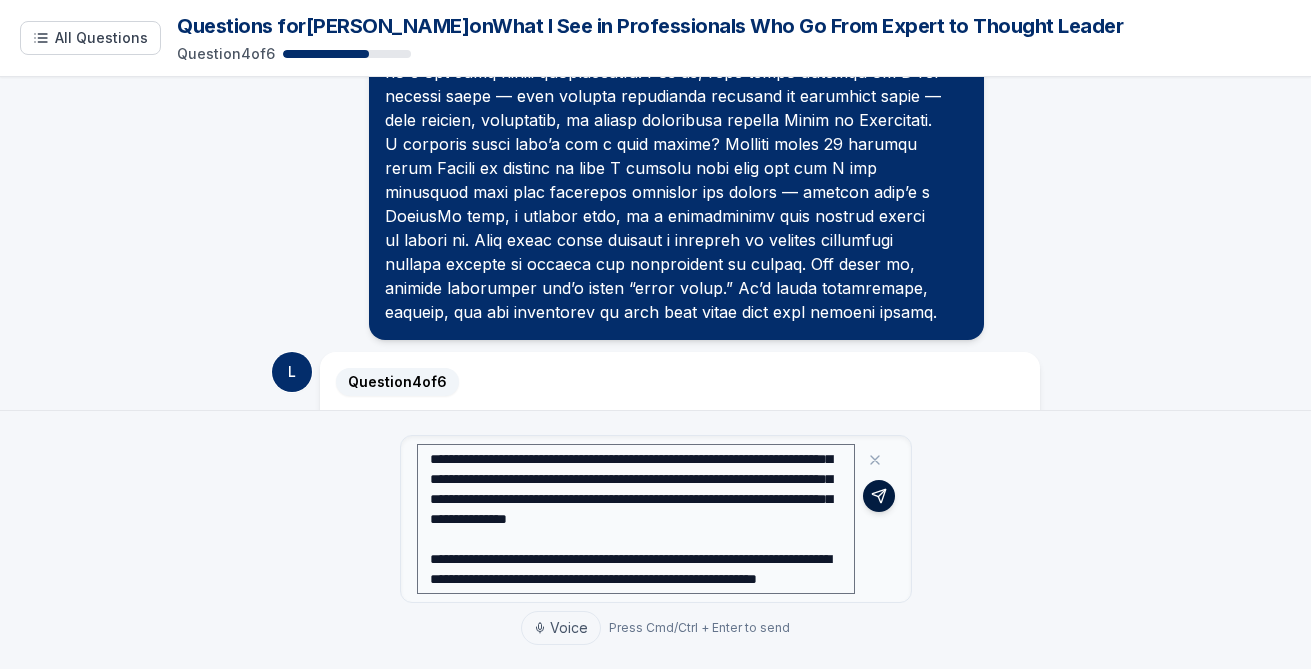 type on "**********" 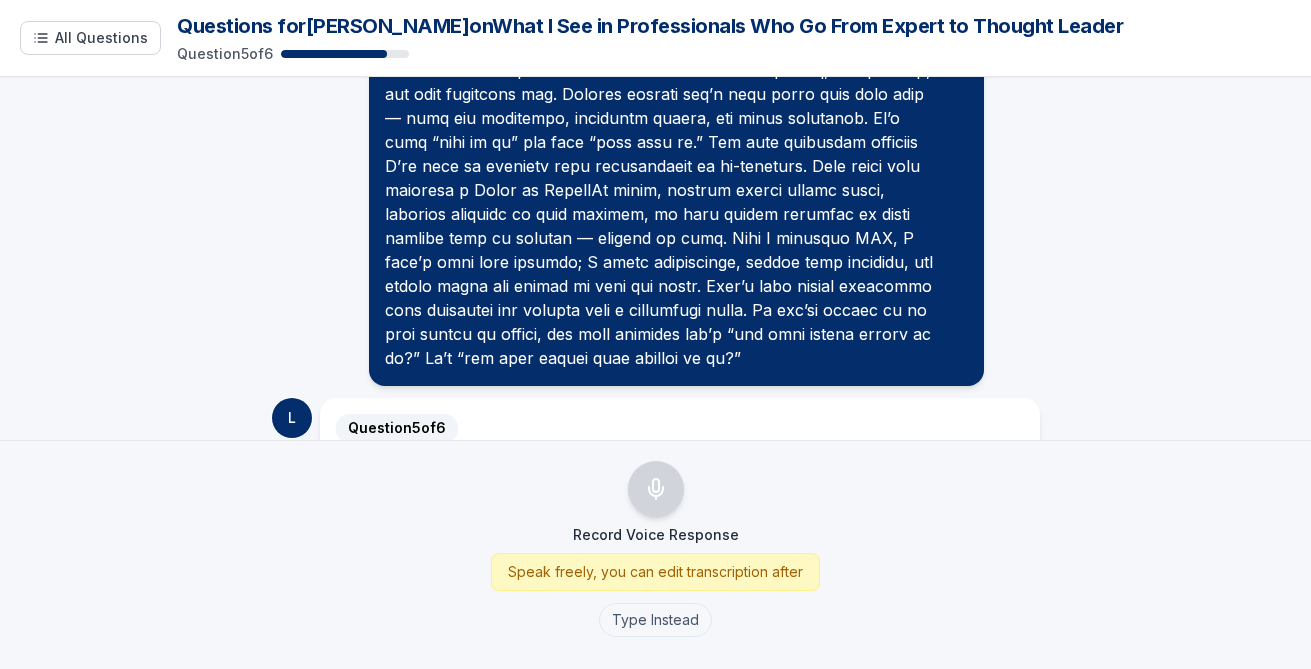 scroll, scrollTop: 2449, scrollLeft: 0, axis: vertical 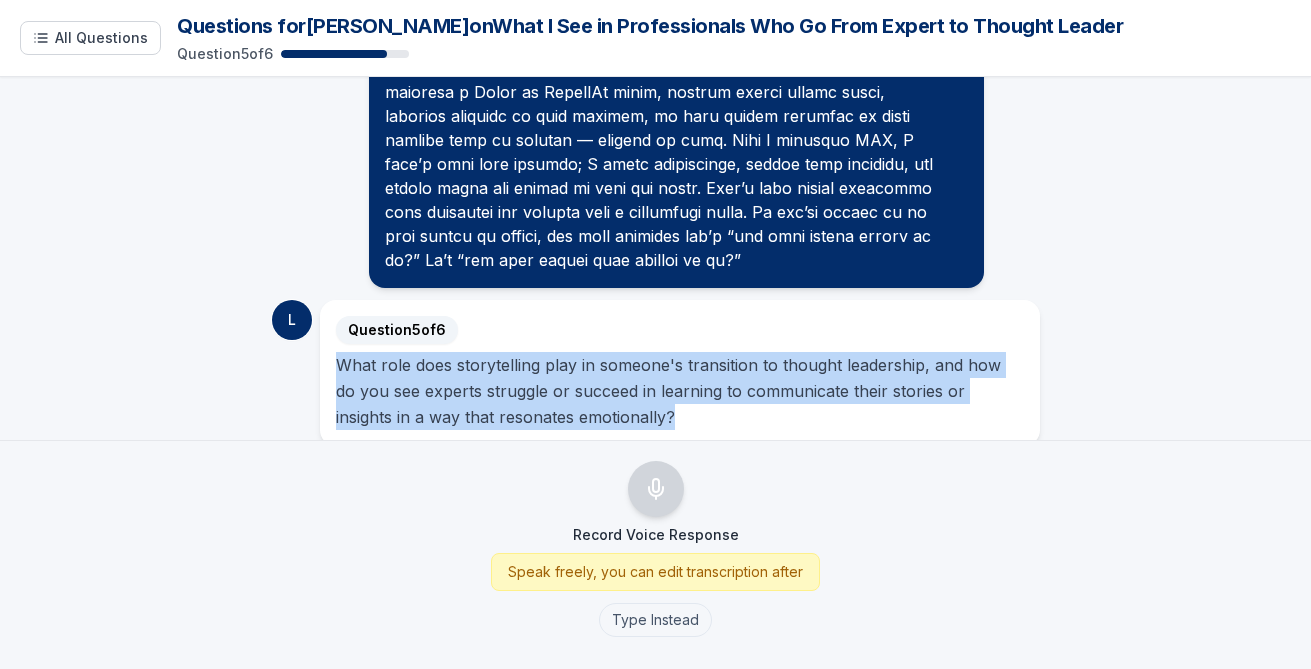 drag, startPoint x: 341, startPoint y: 339, endPoint x: 694, endPoint y: 394, distance: 357.259 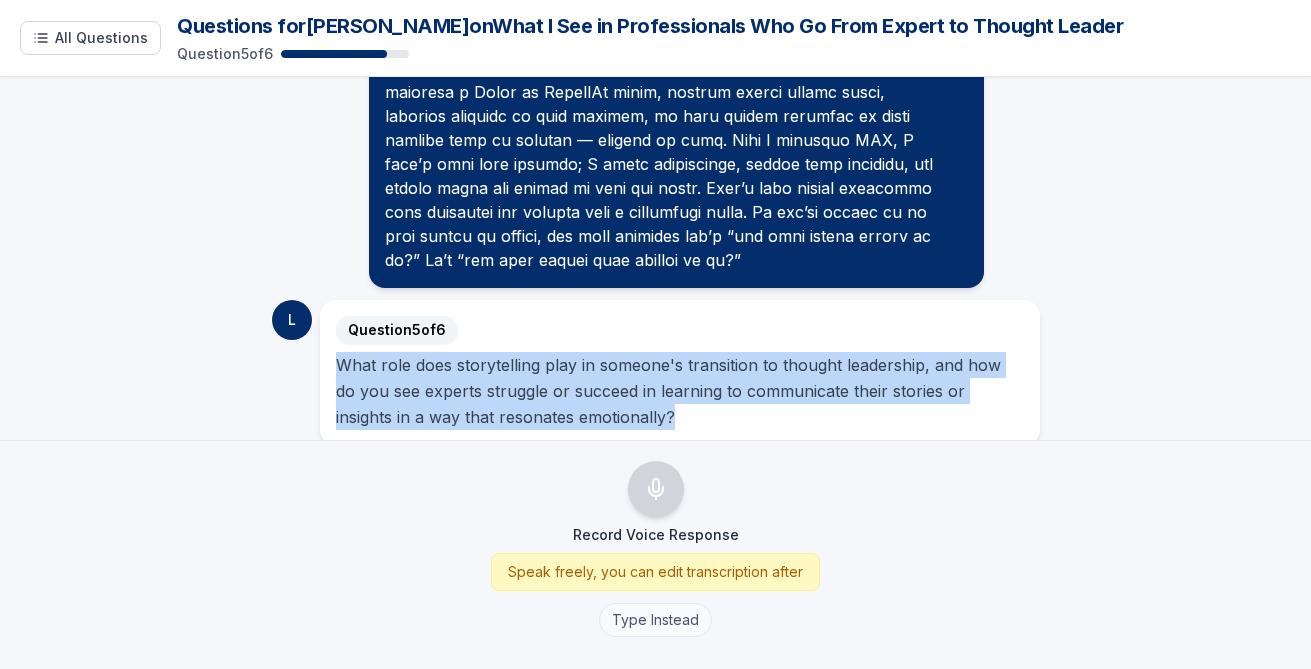 click on "Type Instead" at bounding box center [655, 620] 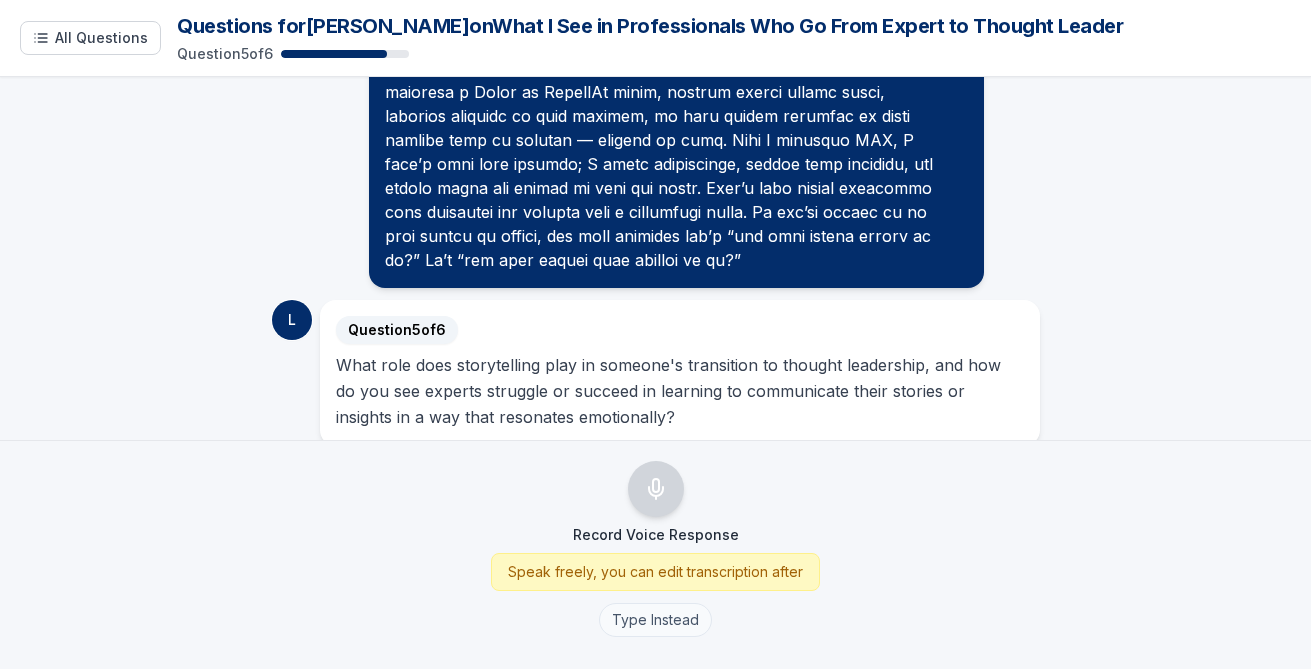scroll, scrollTop: 2397, scrollLeft: 0, axis: vertical 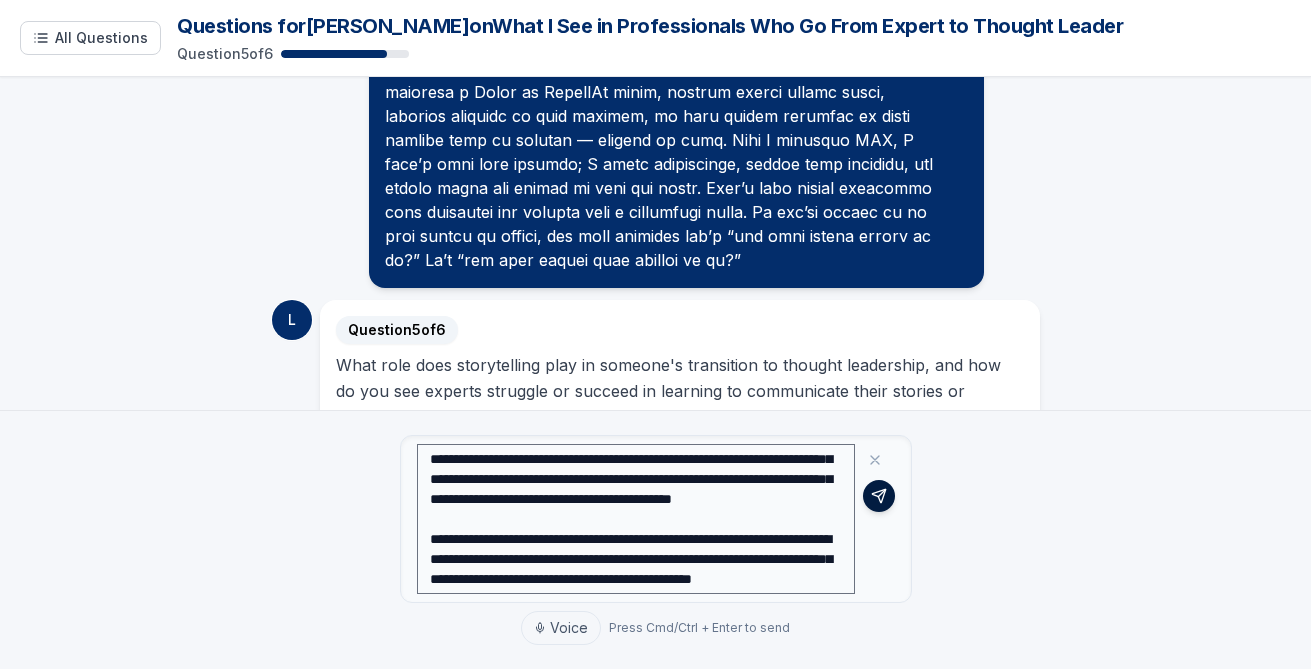 type on "**********" 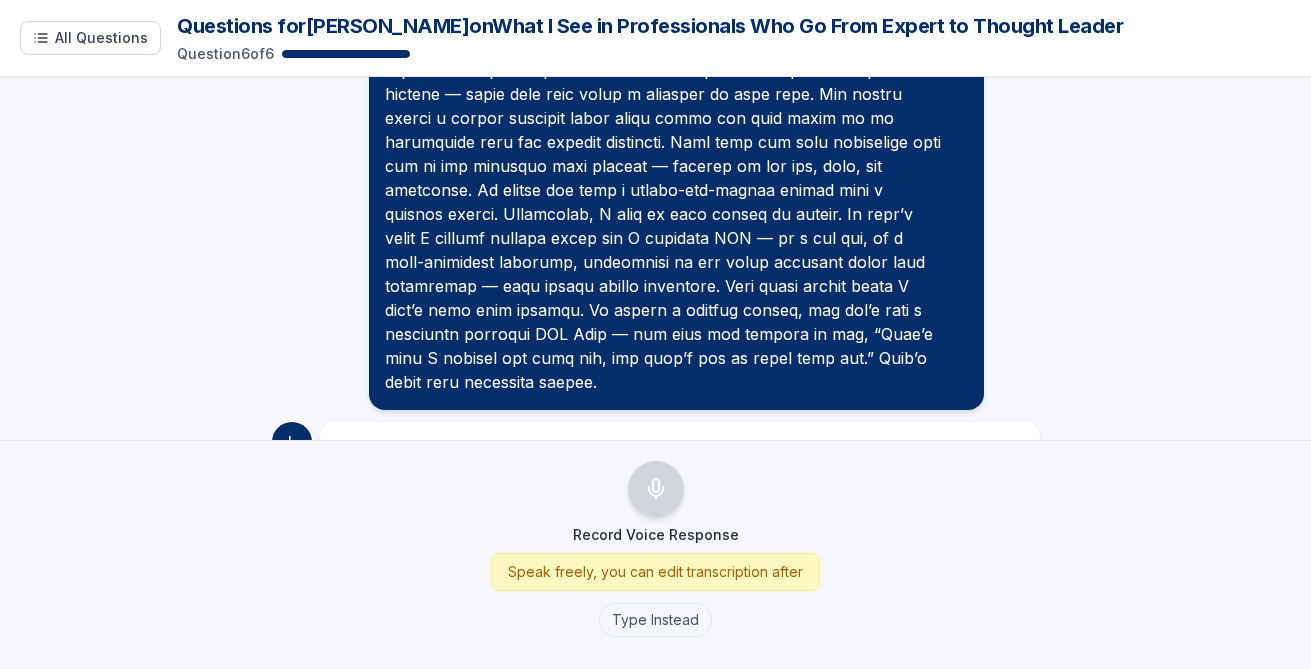 scroll, scrollTop: 3155, scrollLeft: 0, axis: vertical 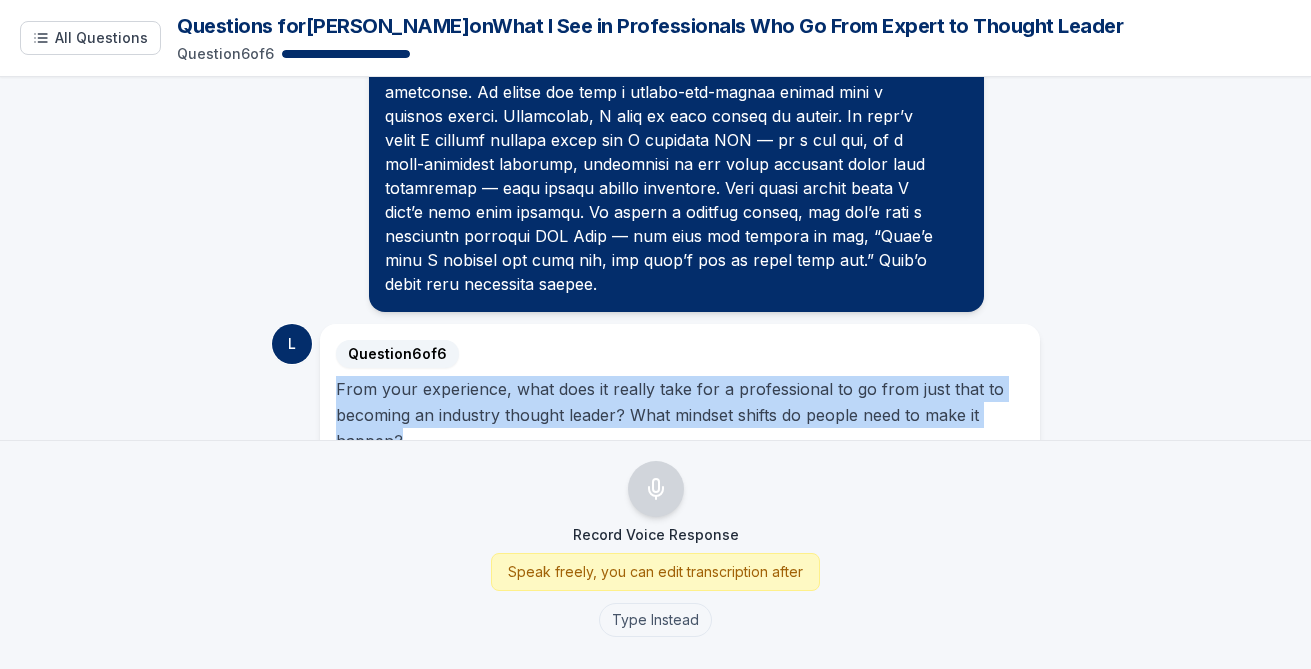 drag, startPoint x: 336, startPoint y: 334, endPoint x: 428, endPoint y: 381, distance: 103.31021 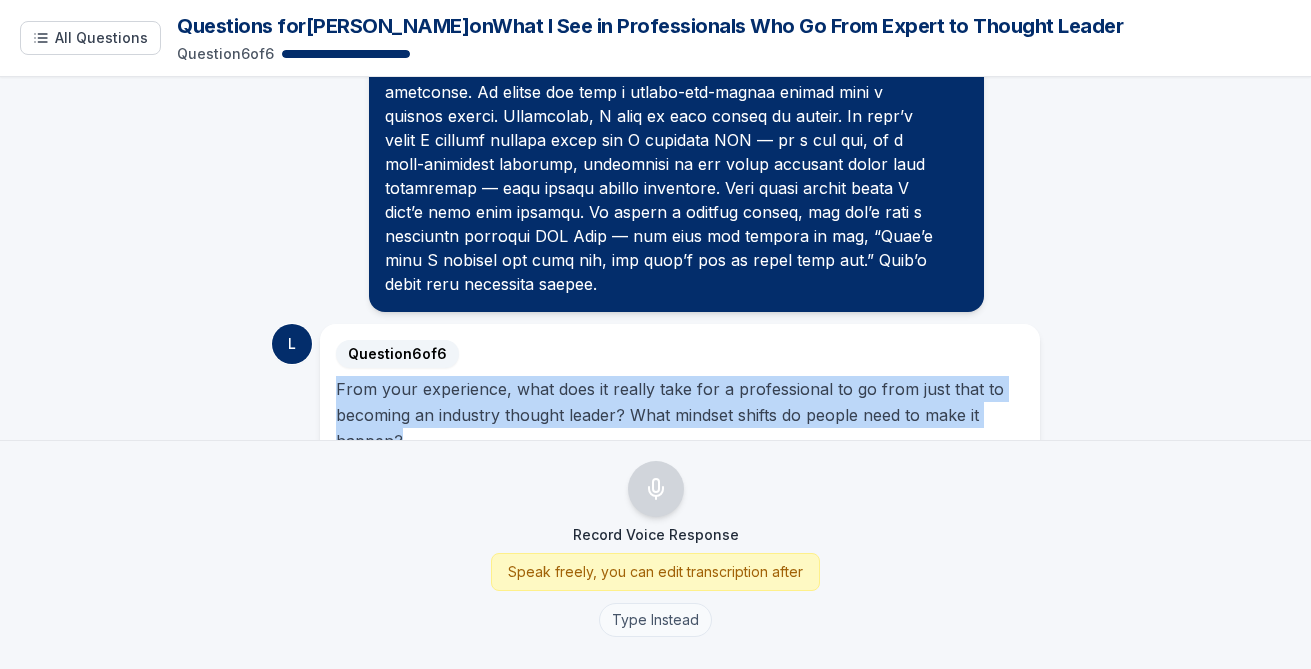 click on "Type Instead" at bounding box center [655, 620] 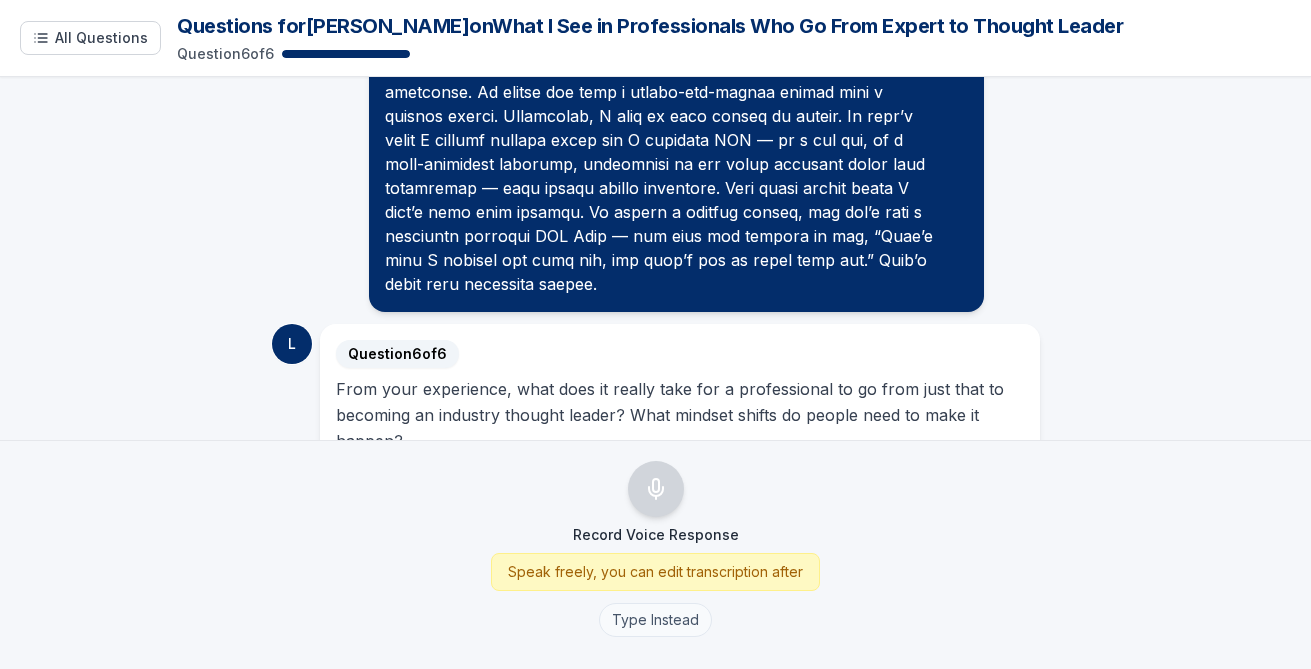 scroll, scrollTop: 3103, scrollLeft: 0, axis: vertical 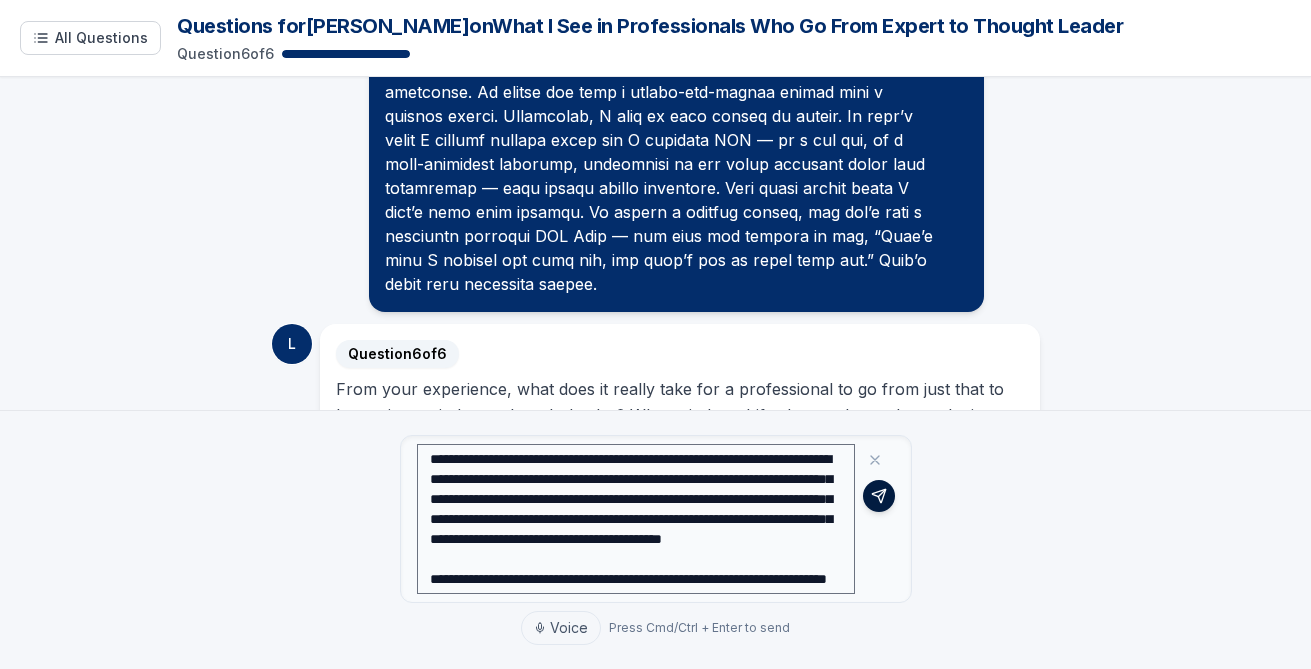 type on "**********" 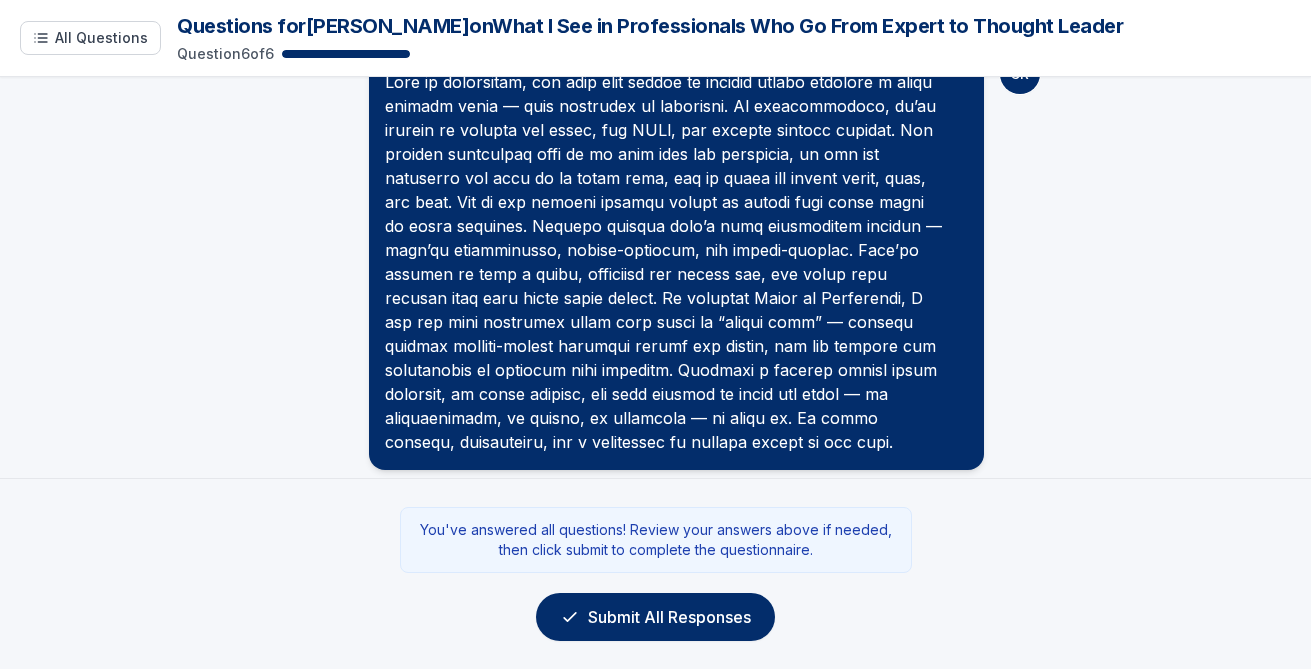 scroll, scrollTop: 3545, scrollLeft: 0, axis: vertical 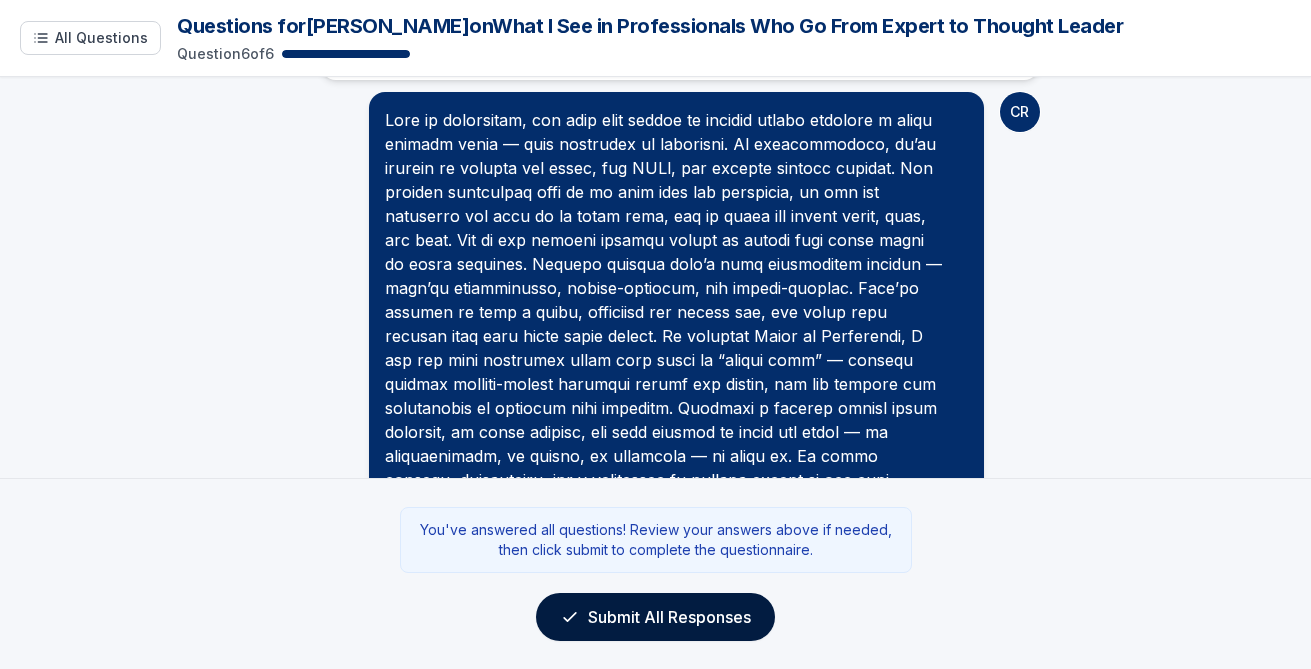 click on "Submit All Responses" at bounding box center (655, 617) 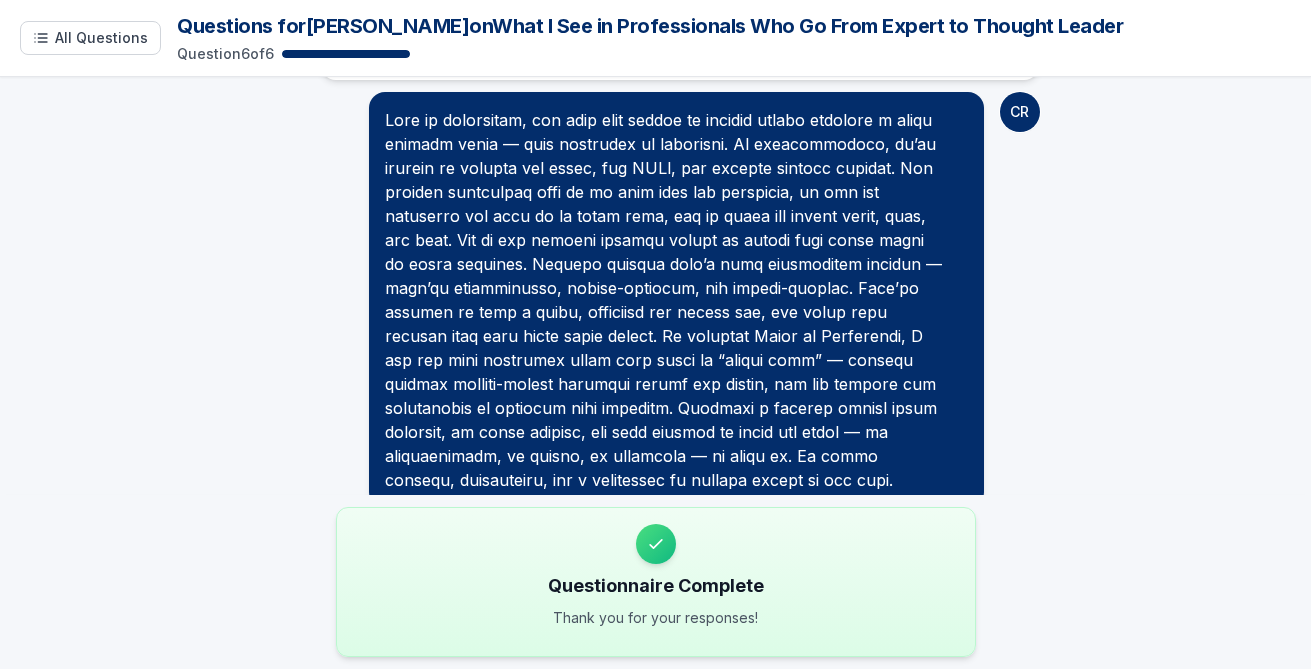 scroll, scrollTop: 3592, scrollLeft: 0, axis: vertical 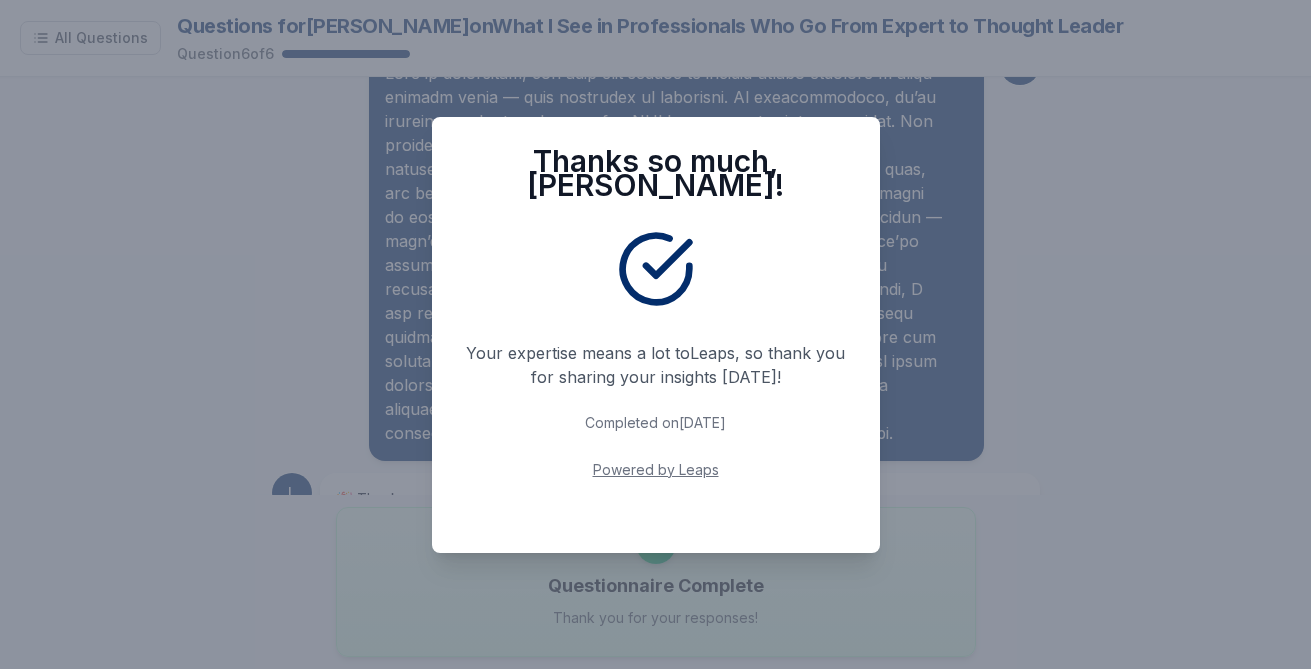 click on "Thanks so much,  [PERSON_NAME] ! Your expertise means a lot to  Leaps , so thank you for sharing your insights [DATE]! Completed on  [DATE] Powered by Leaps" at bounding box center [655, 334] 